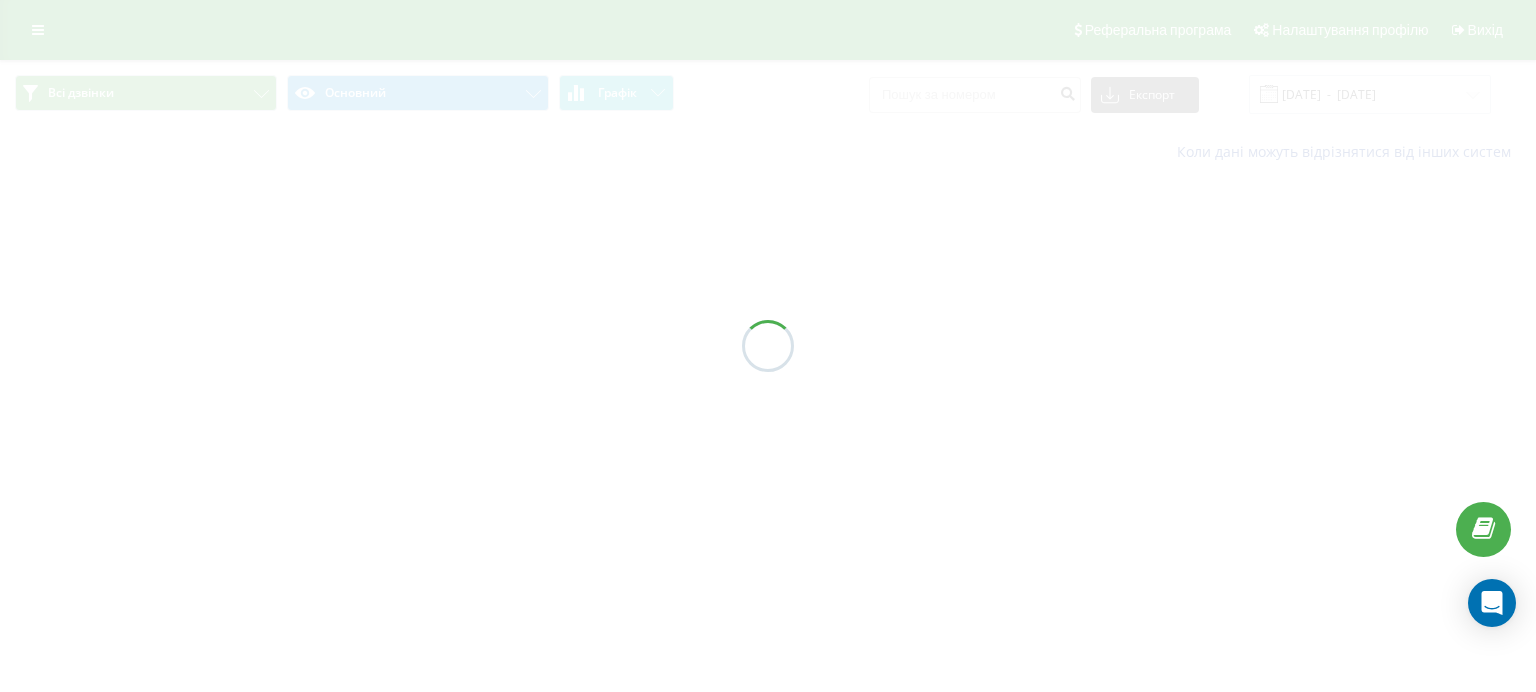 scroll, scrollTop: 0, scrollLeft: 0, axis: both 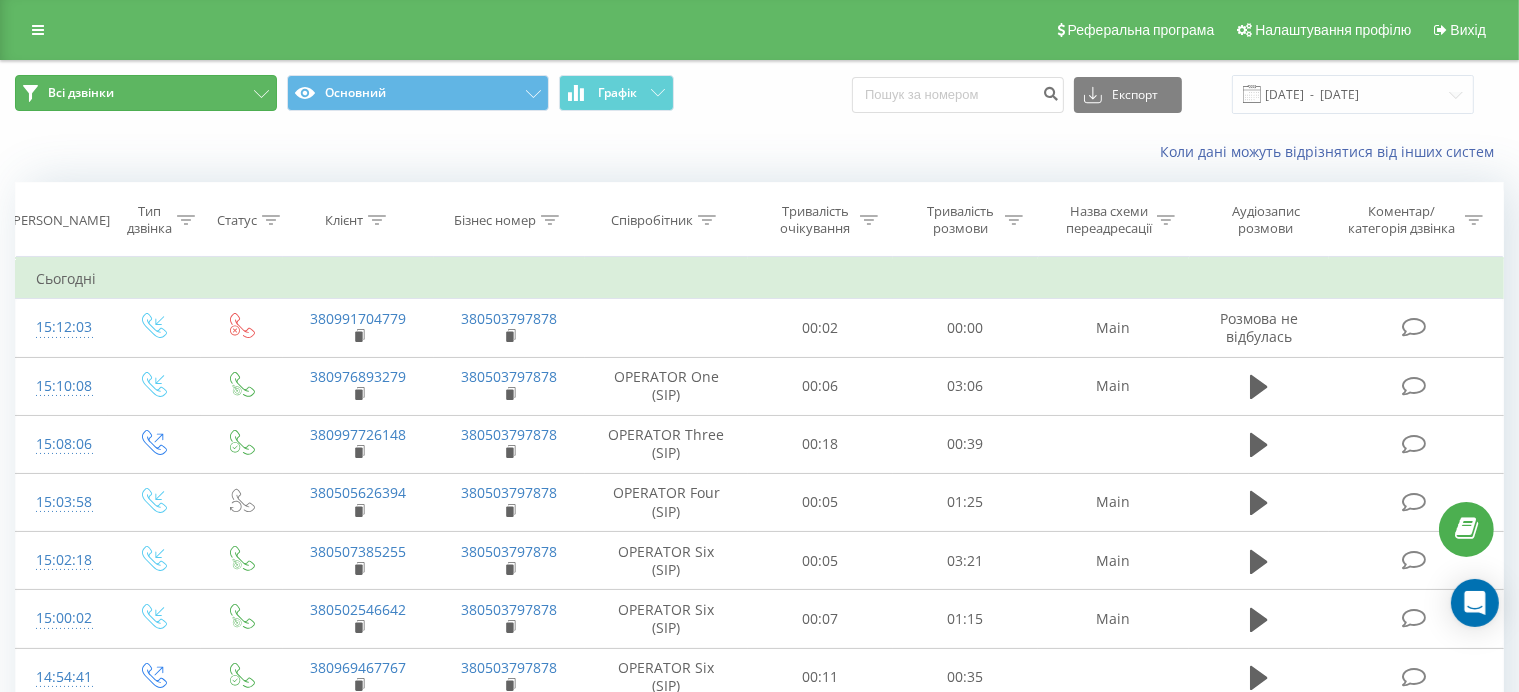 click on "Всі дзвінки" at bounding box center (146, 93) 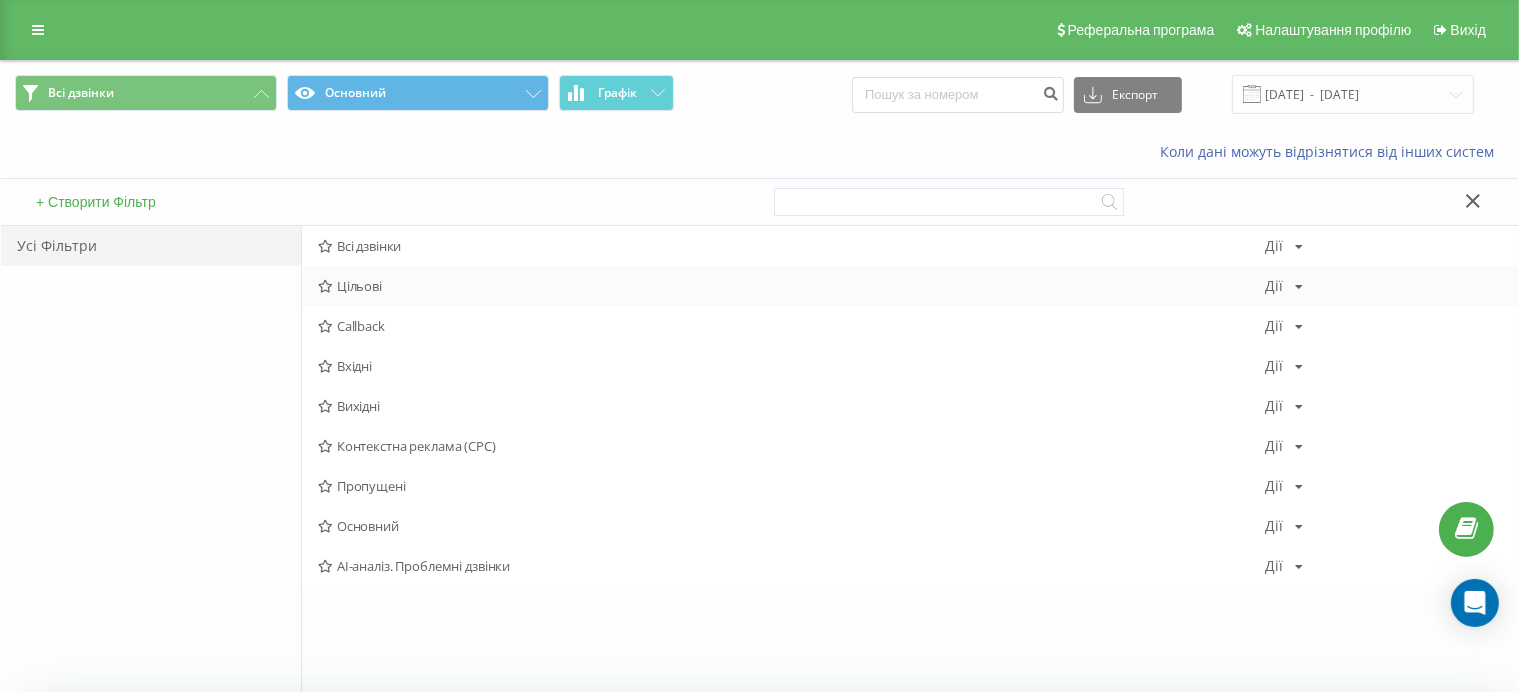 click on "Цільові" at bounding box center (791, 286) 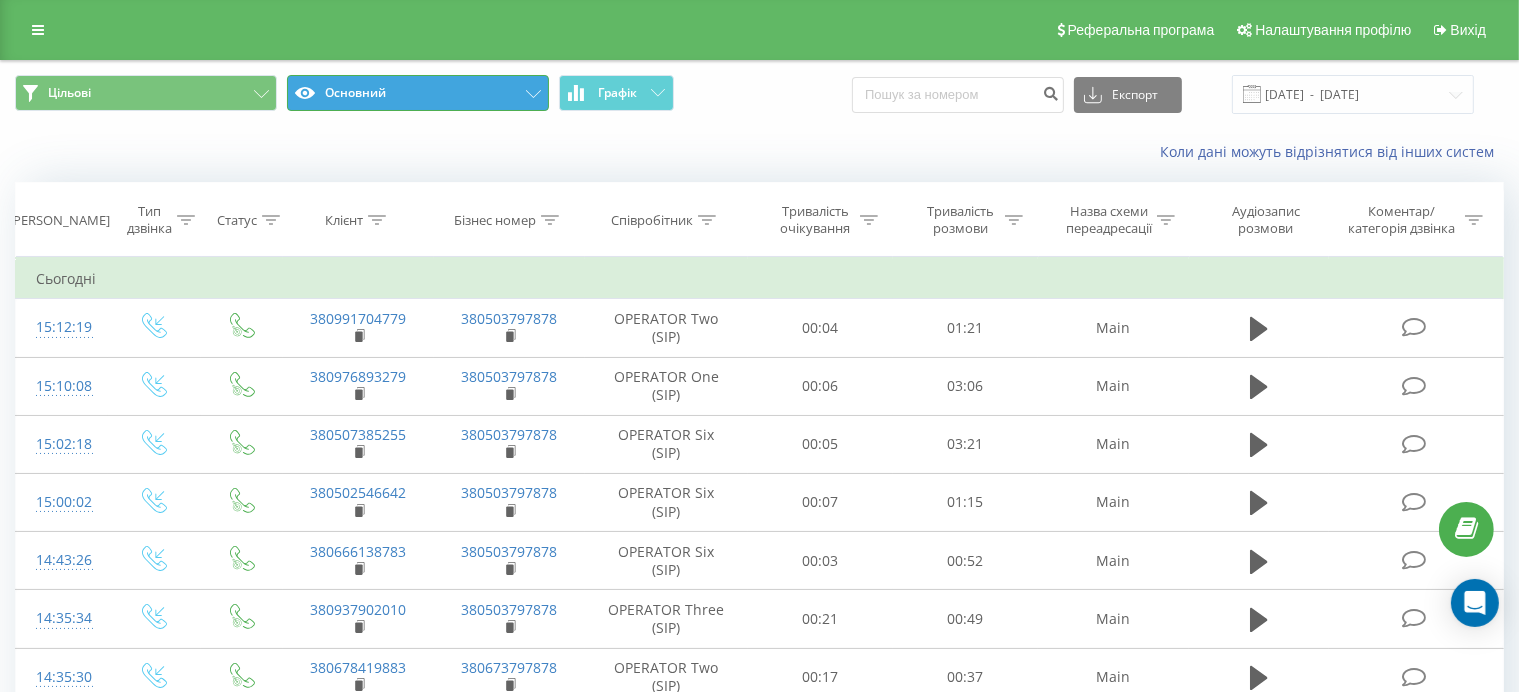 click on "Основний" at bounding box center (418, 93) 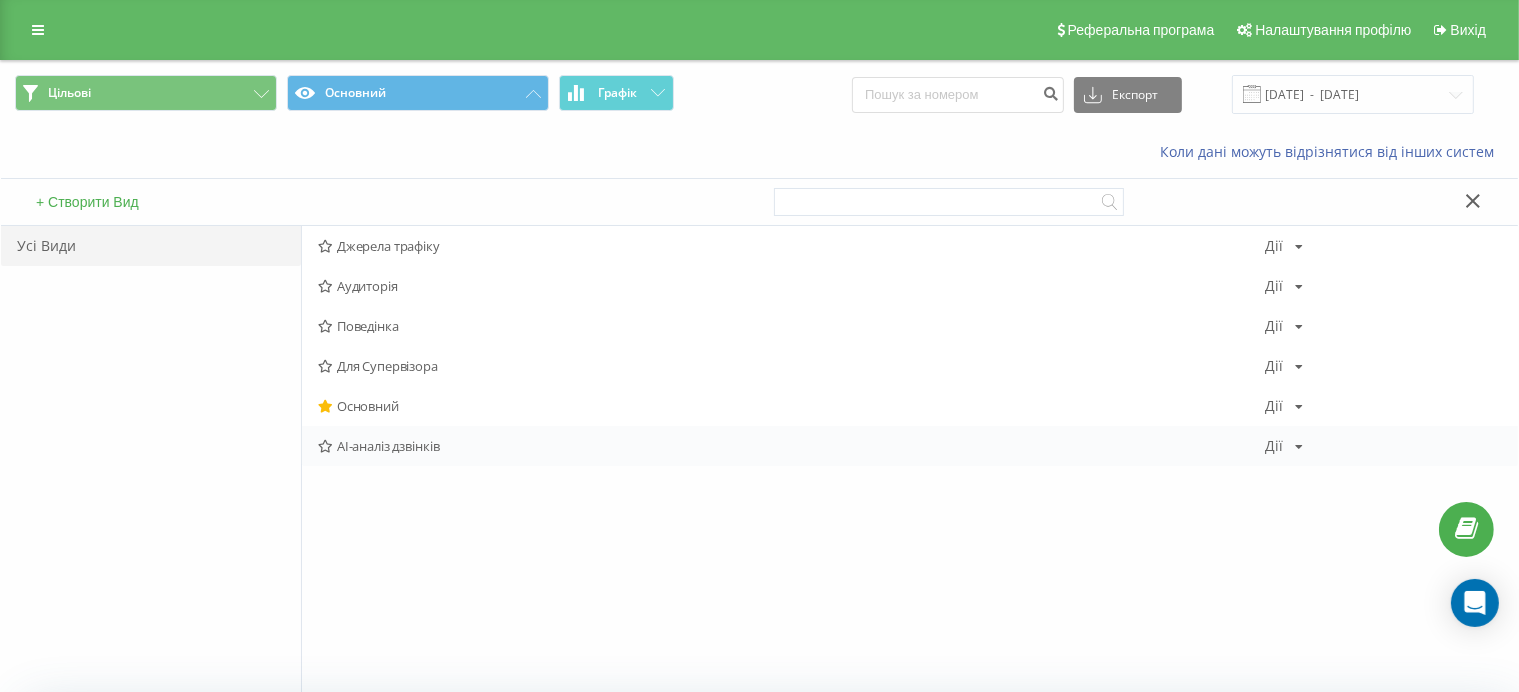 click on "AI-аналіз дзвінків" at bounding box center [791, 446] 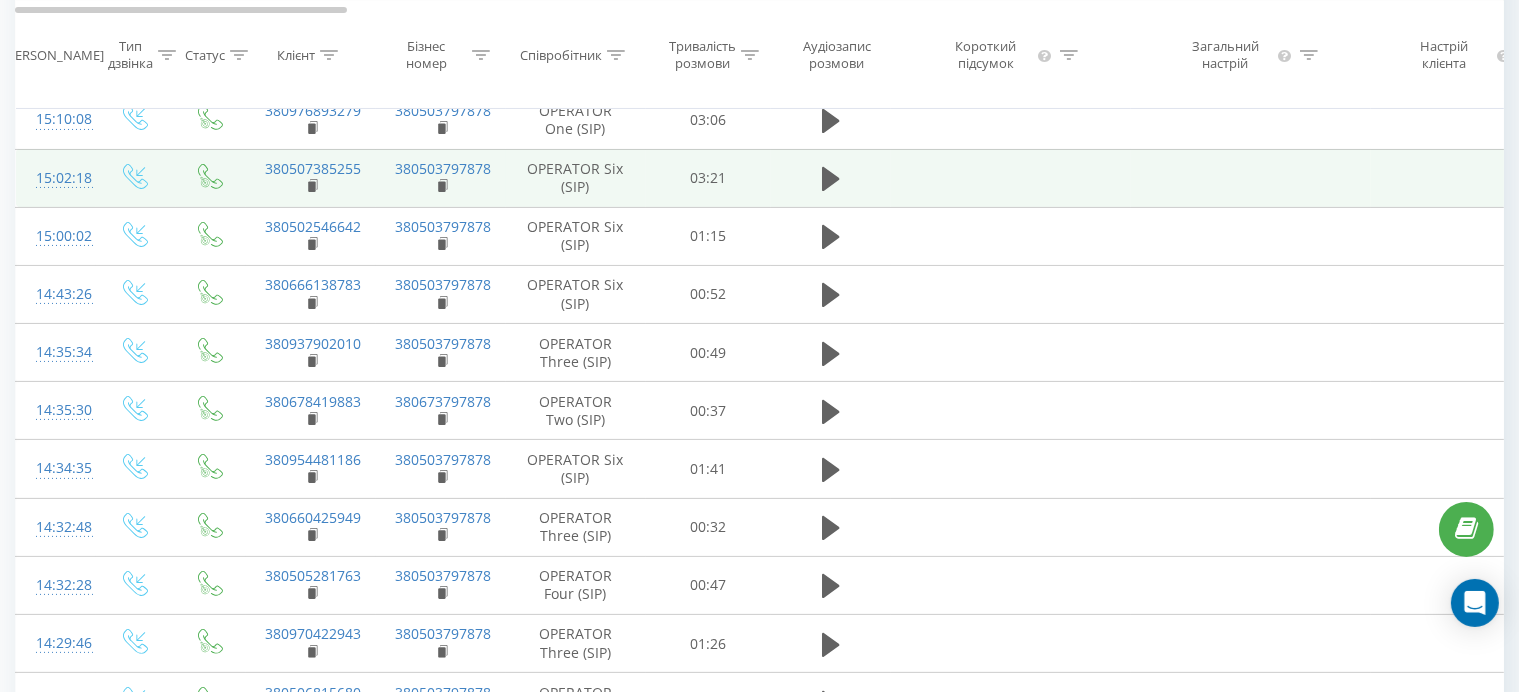 scroll, scrollTop: 0, scrollLeft: 0, axis: both 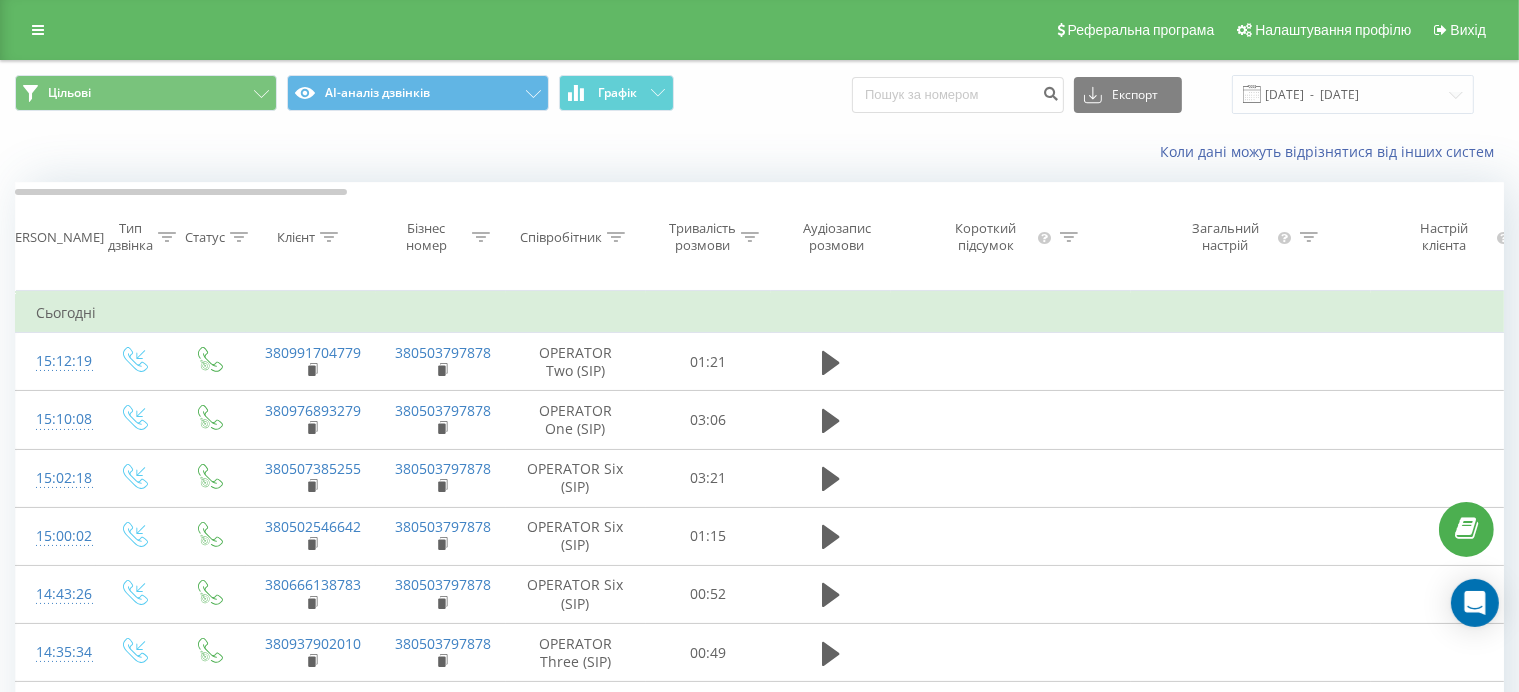 click 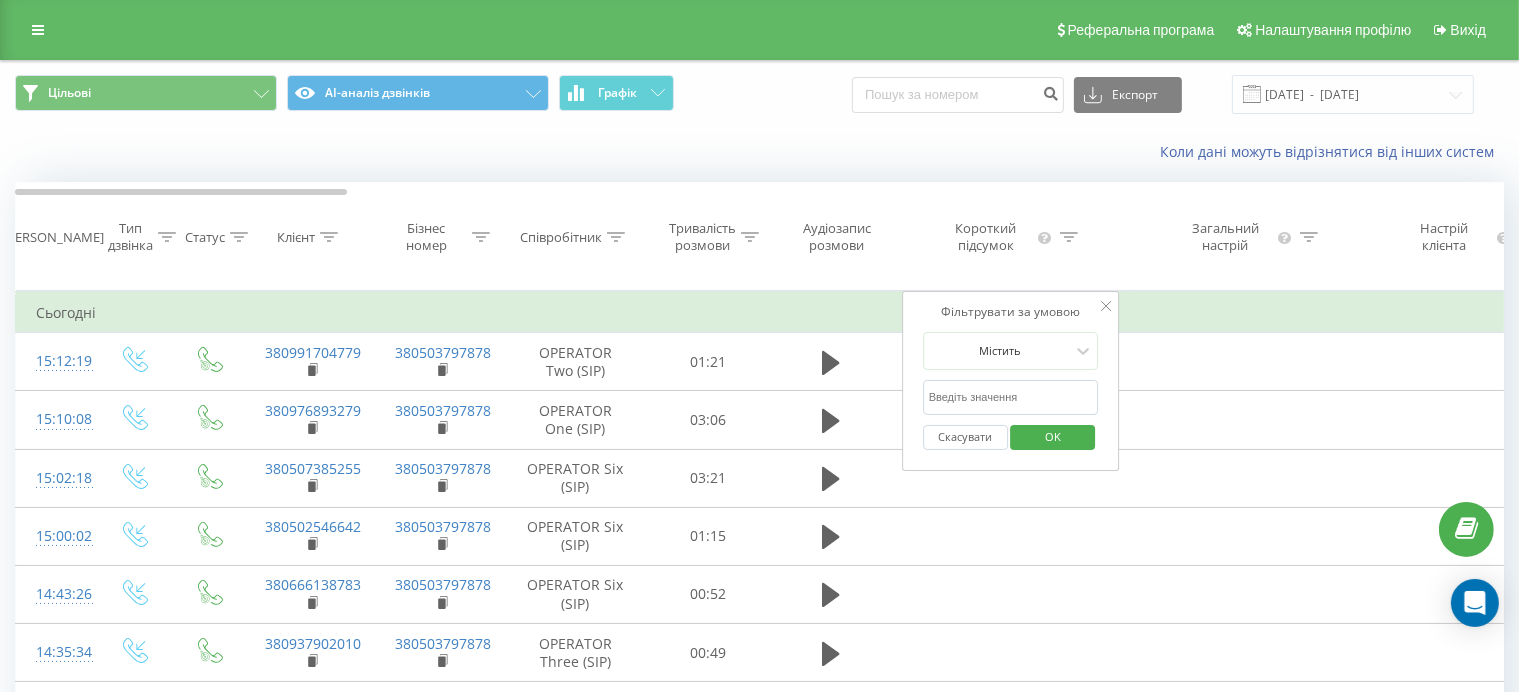 click at bounding box center (1011, 397) 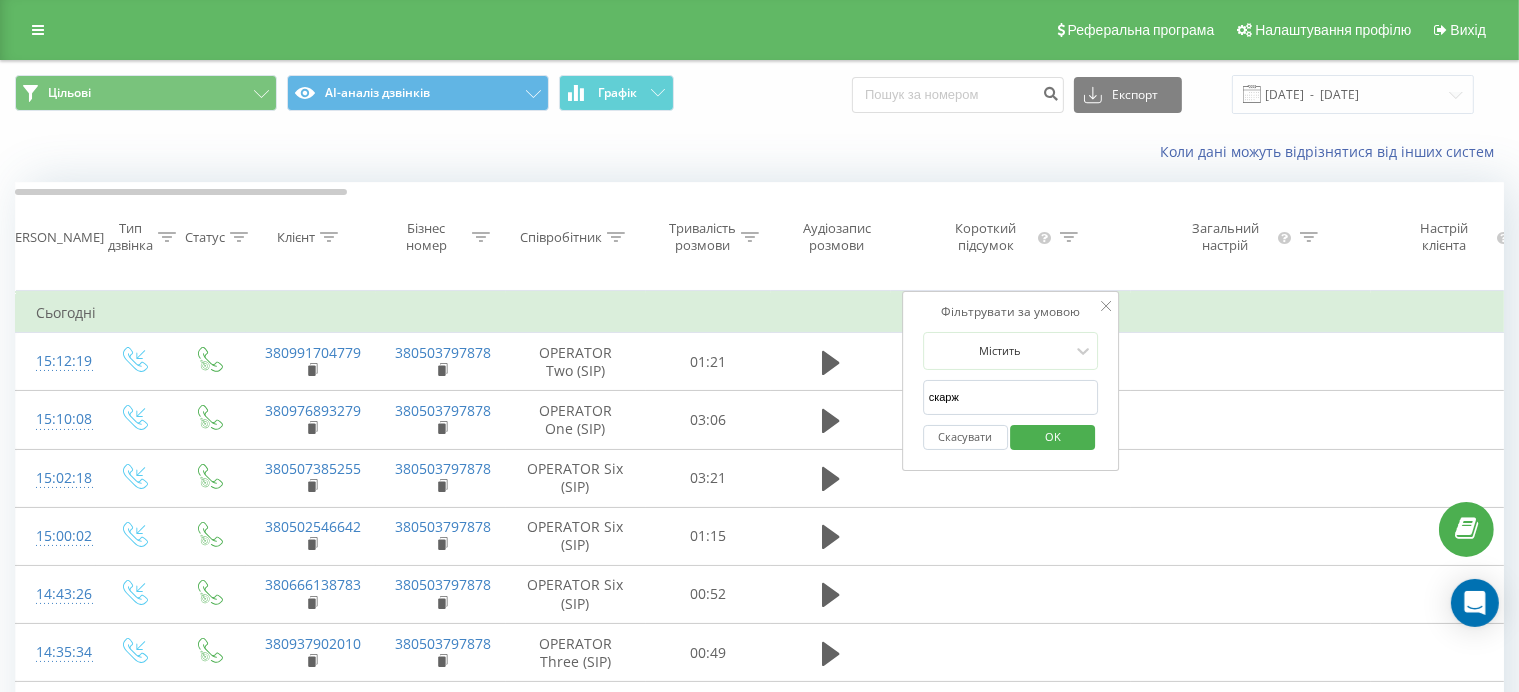 click on "OK" at bounding box center [1053, 436] 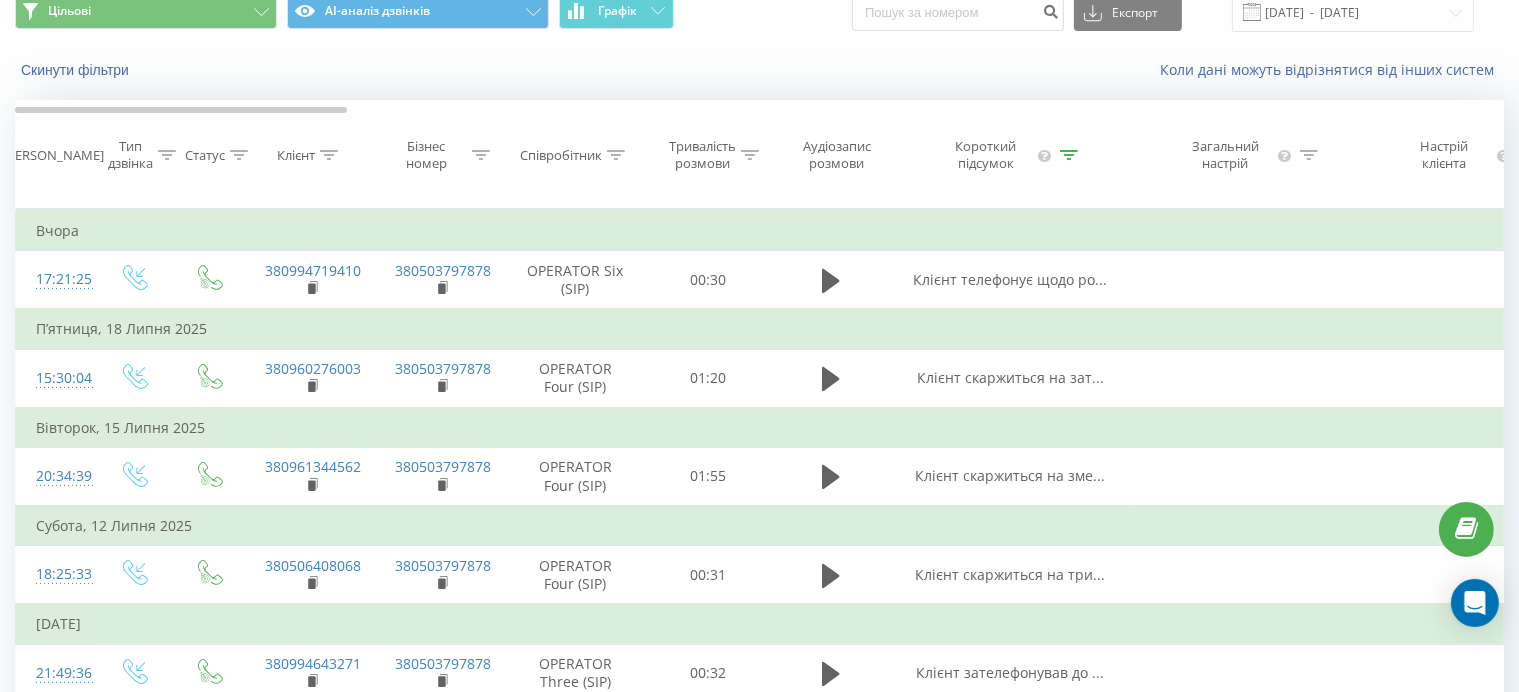 scroll, scrollTop: 0, scrollLeft: 0, axis: both 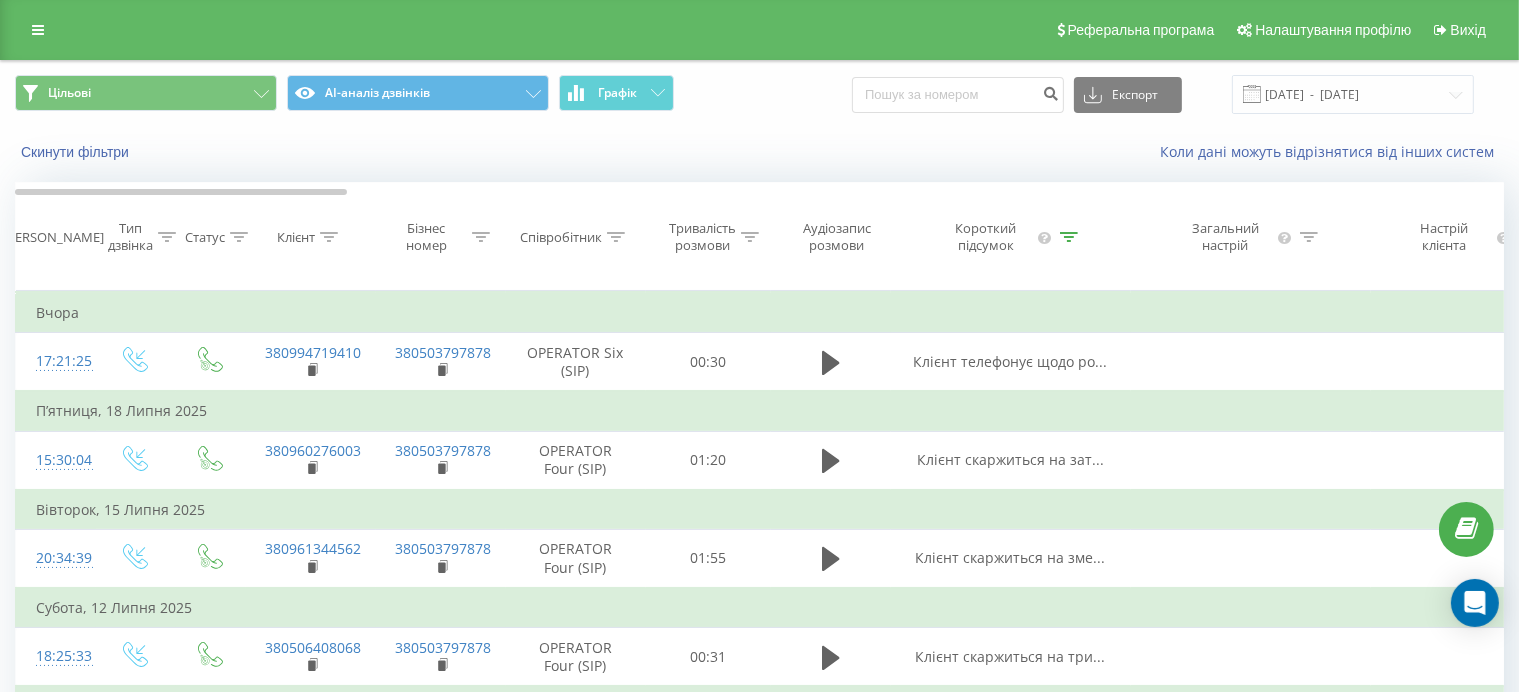 click 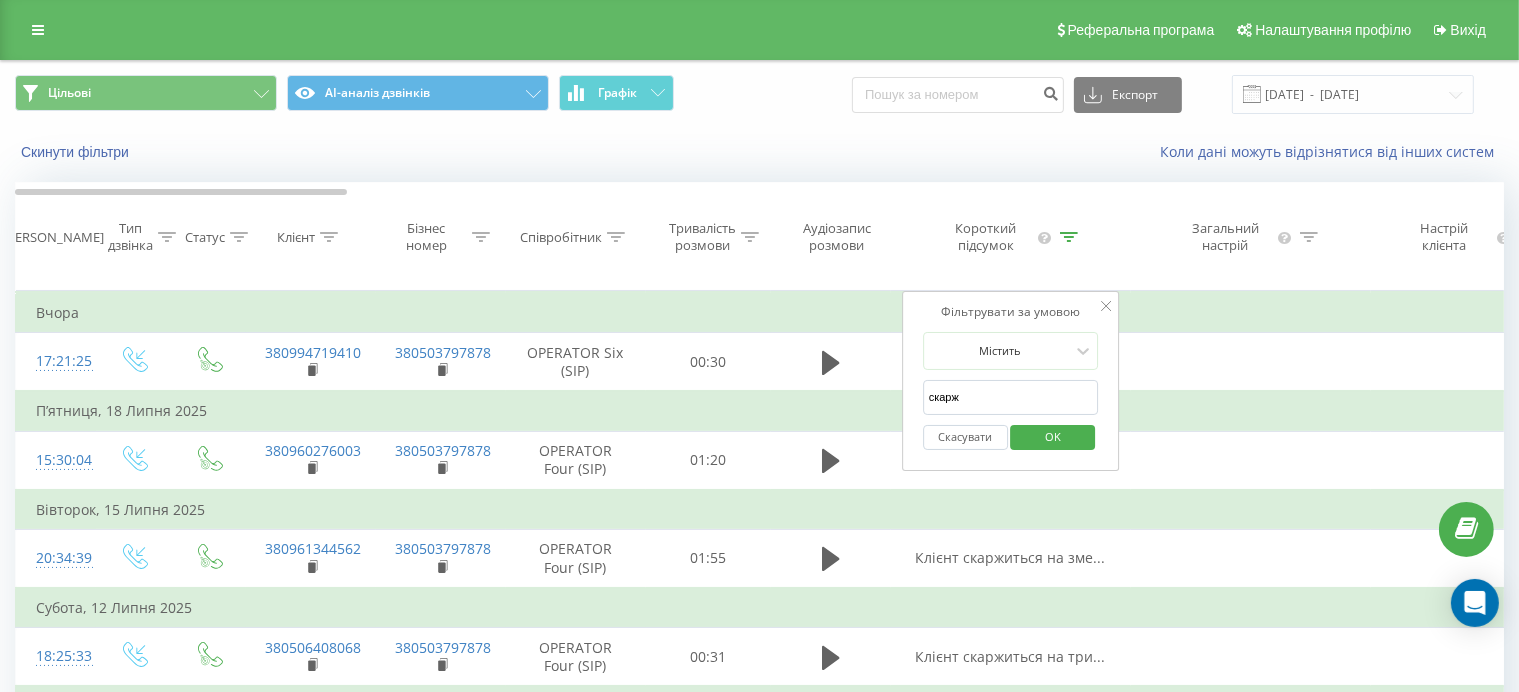 click on "скарж" at bounding box center [1011, 397] 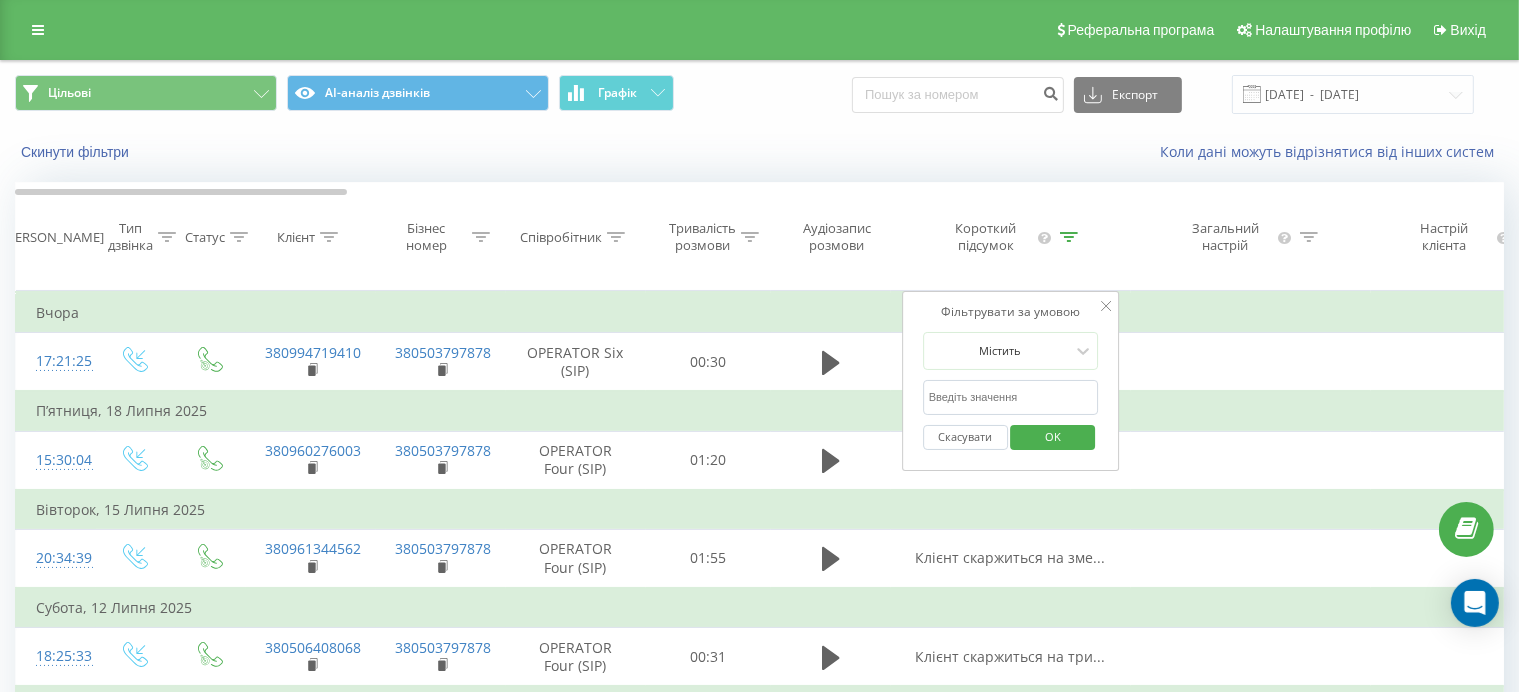 click at bounding box center (1011, 397) 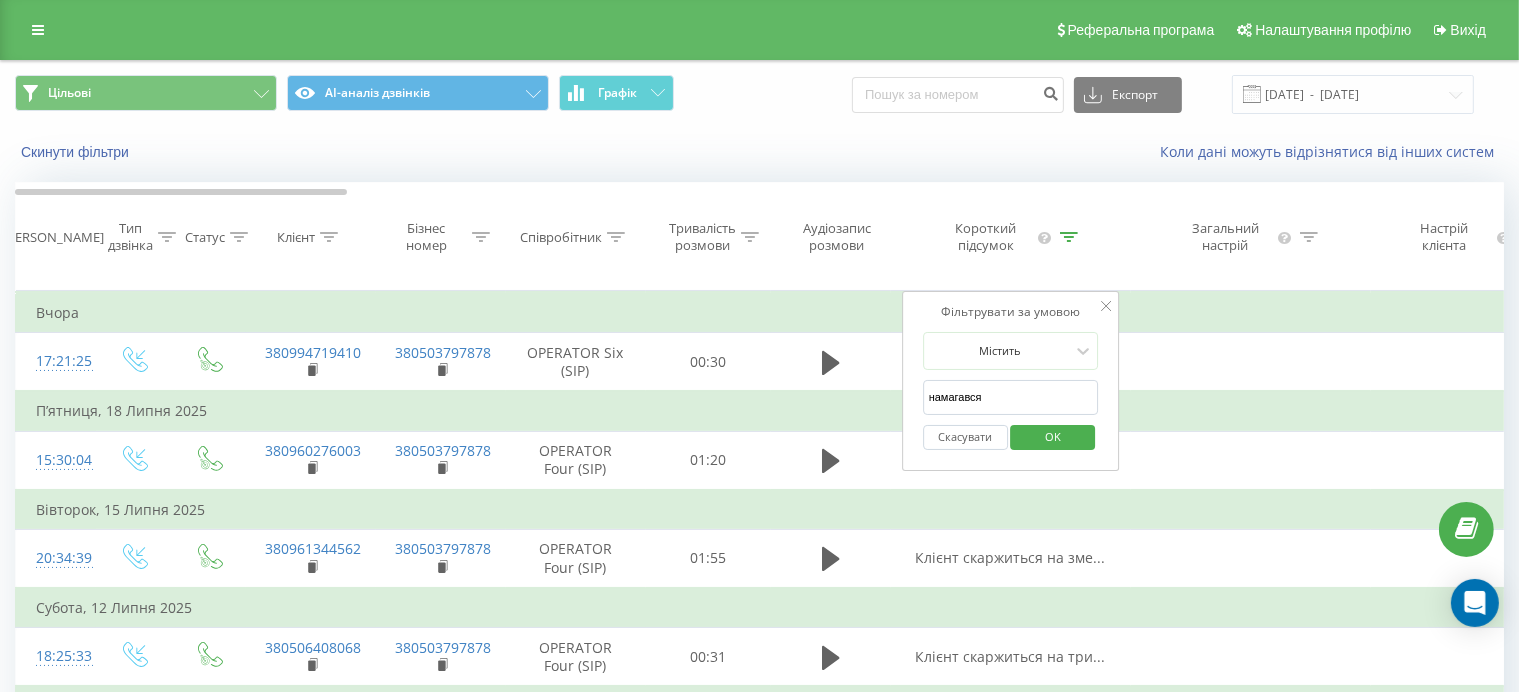 click on "OK" at bounding box center [1053, 436] 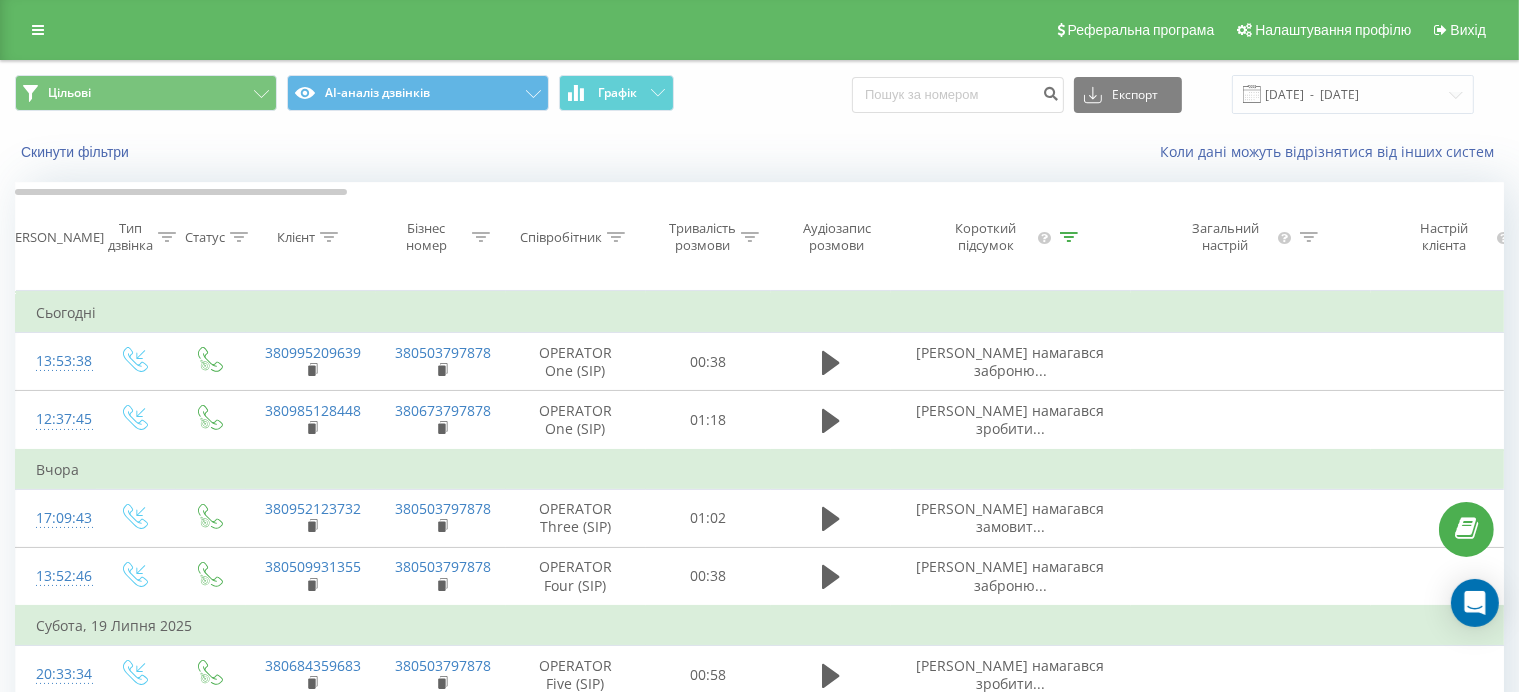 scroll, scrollTop: 100, scrollLeft: 0, axis: vertical 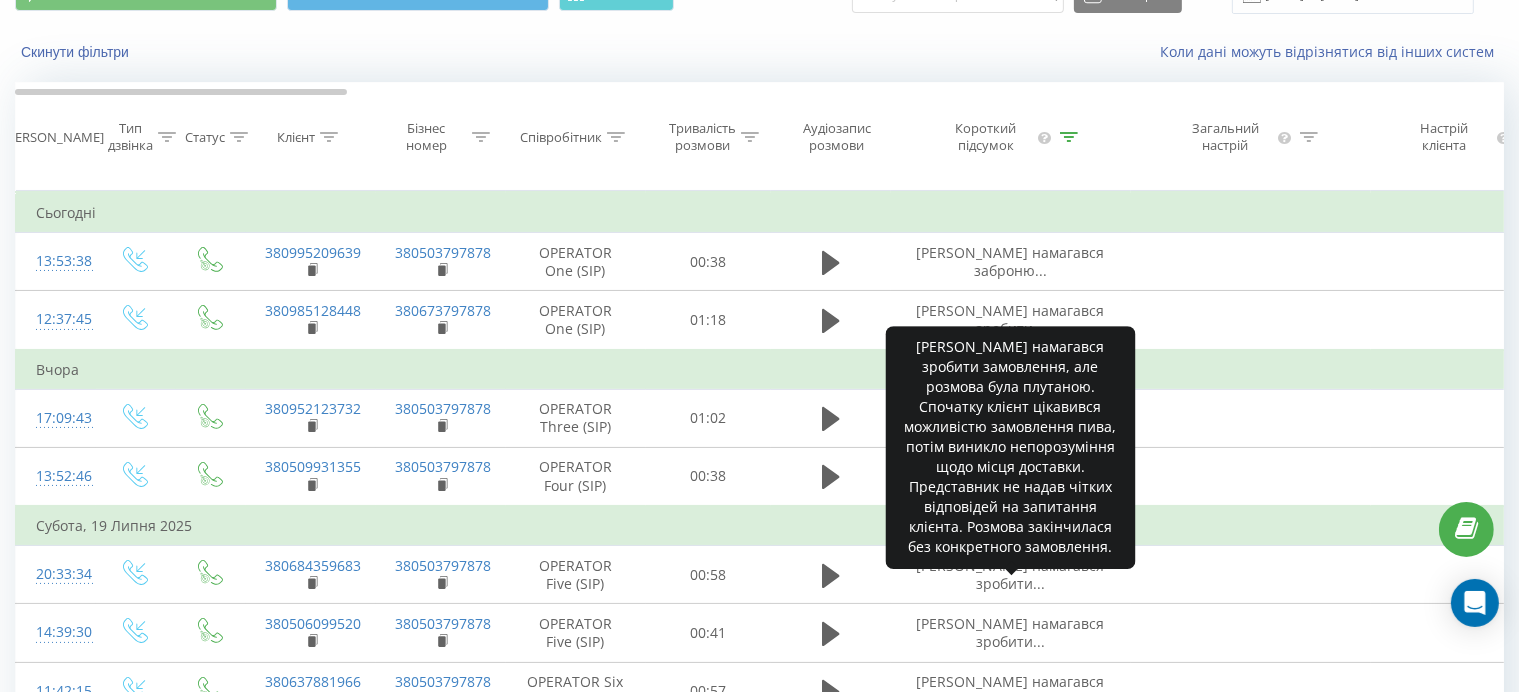 drag, startPoint x: 976, startPoint y: 581, endPoint x: 0, endPoint y: -63, distance: 1169.3212 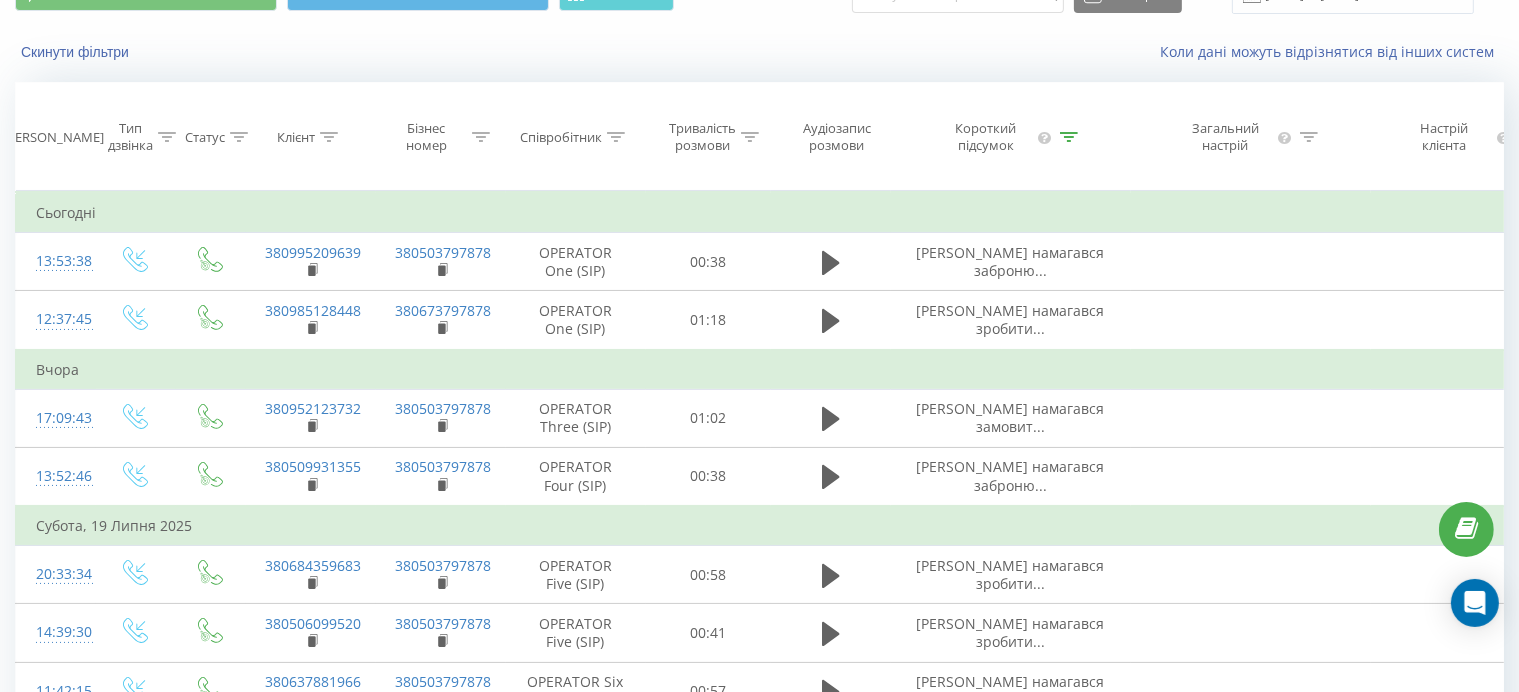 scroll, scrollTop: 0, scrollLeft: 1488, axis: horizontal 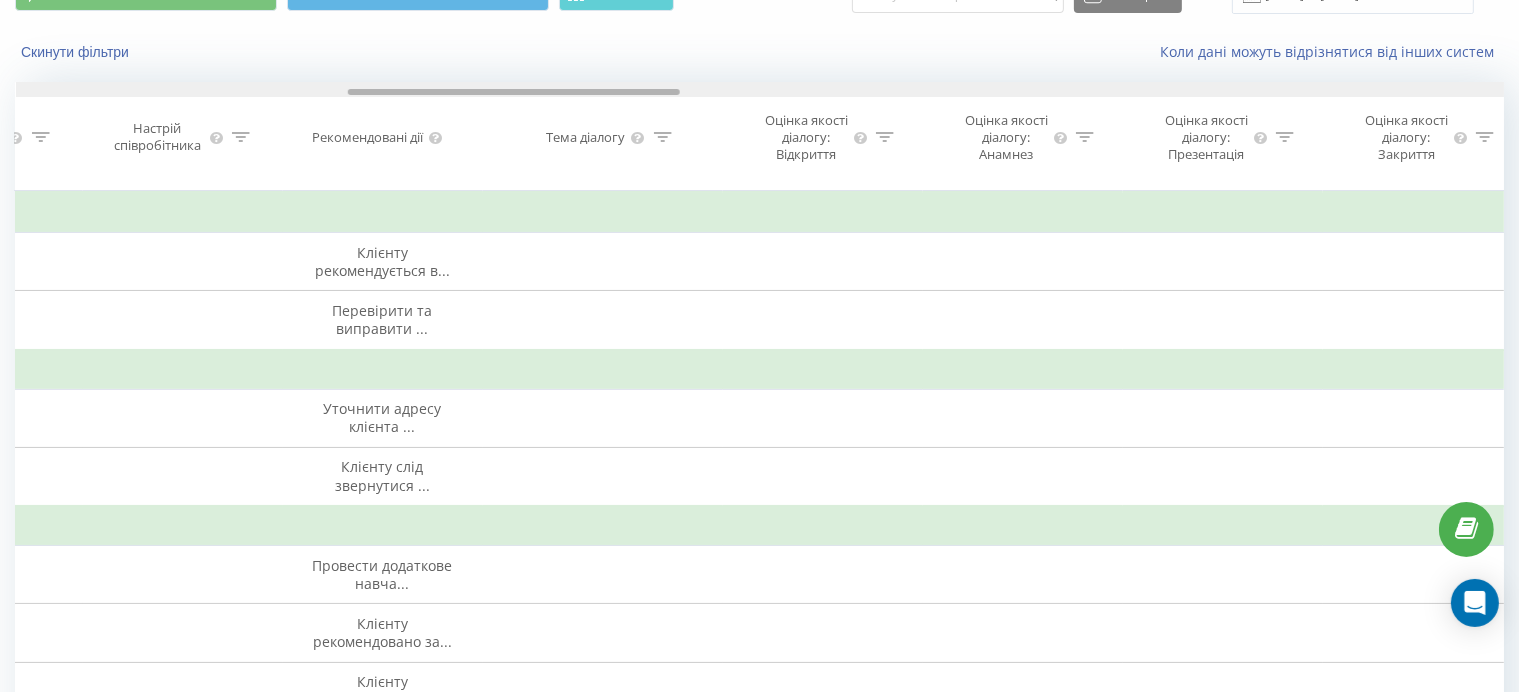 click at bounding box center (760, 89) 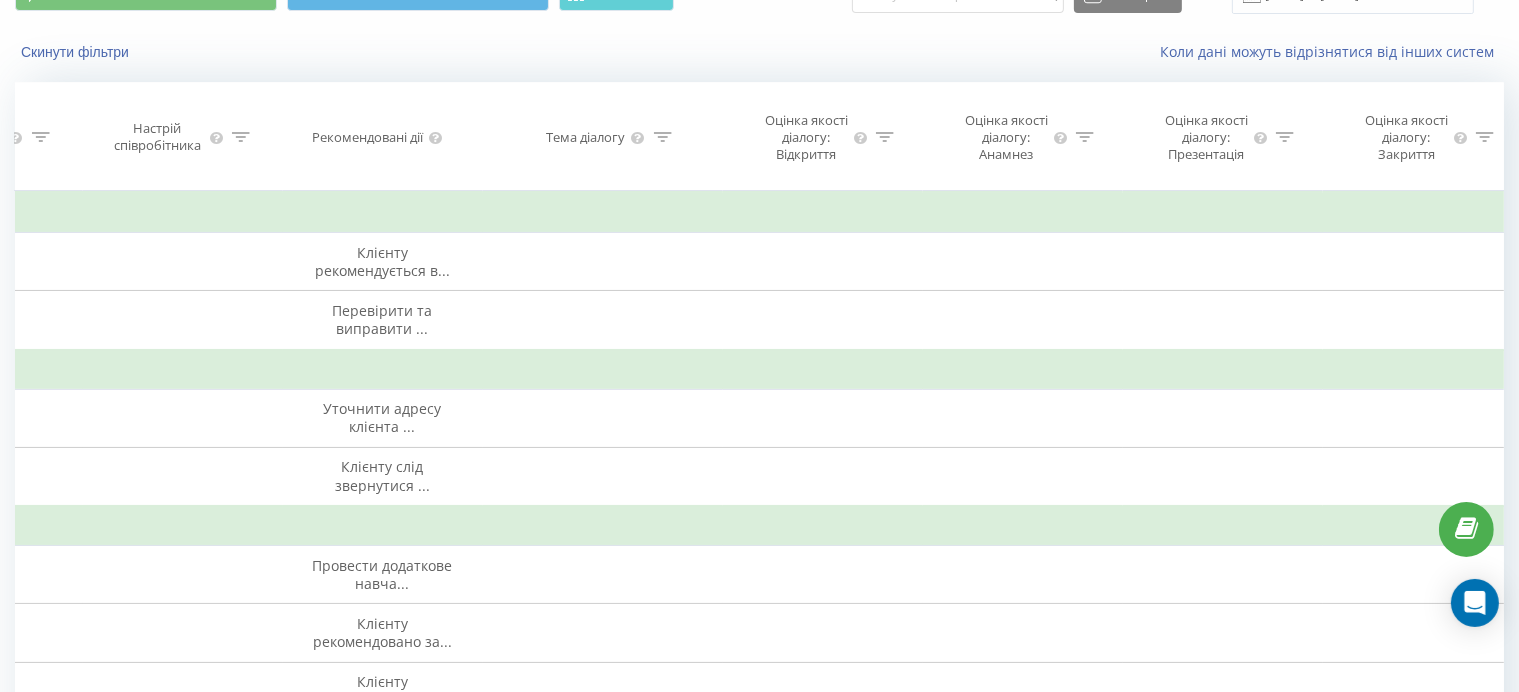 scroll, scrollTop: 0, scrollLeft: 2977, axis: horizontal 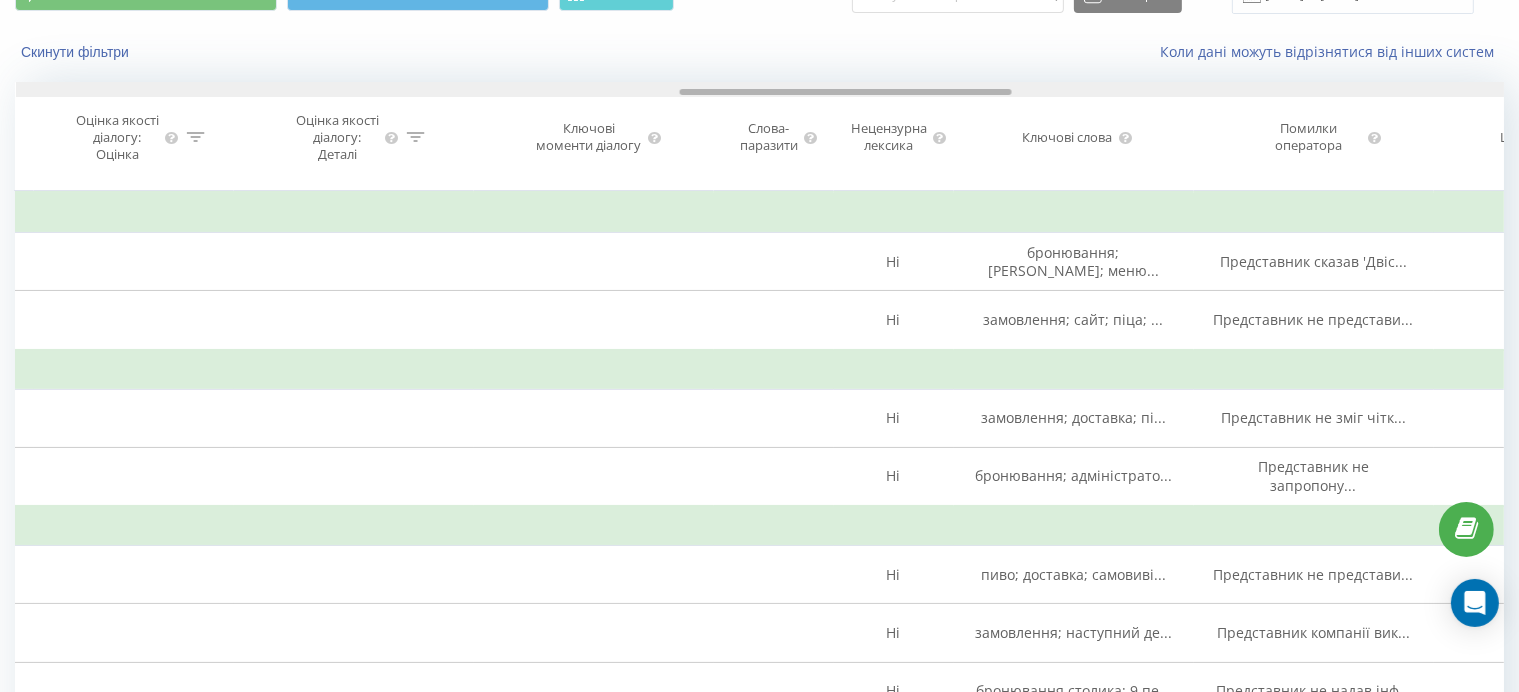click at bounding box center [760, 89] 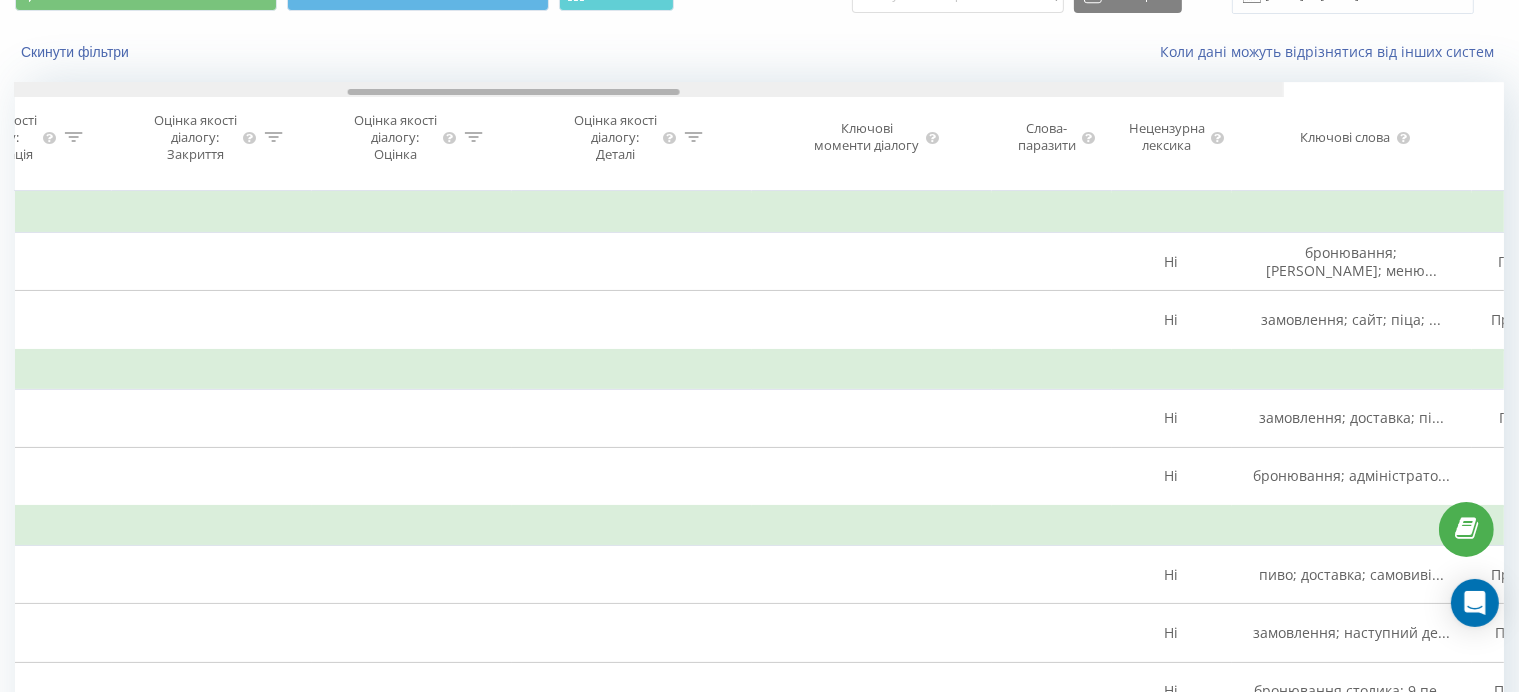 scroll, scrollTop: 0, scrollLeft: 2246, axis: horizontal 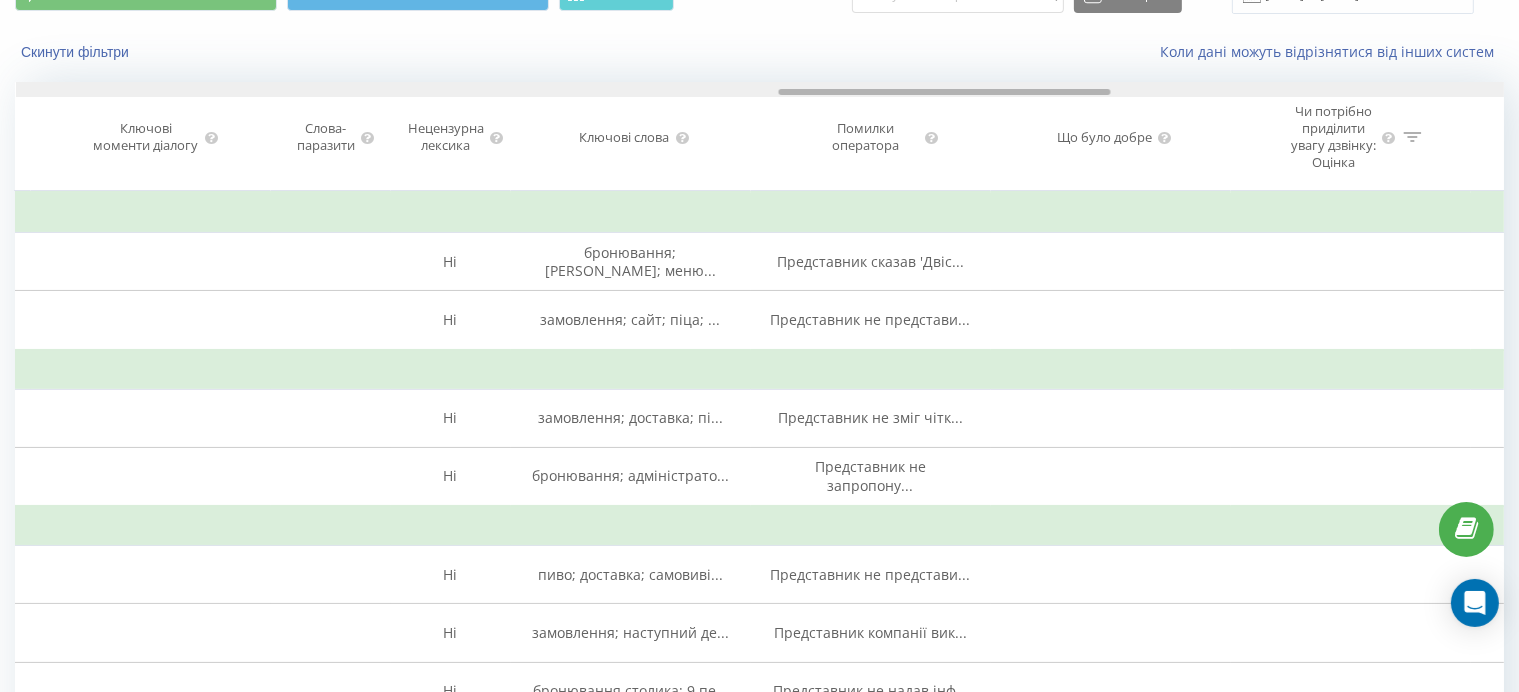 drag, startPoint x: 899, startPoint y: 90, endPoint x: 998, endPoint y: 106, distance: 100.28459 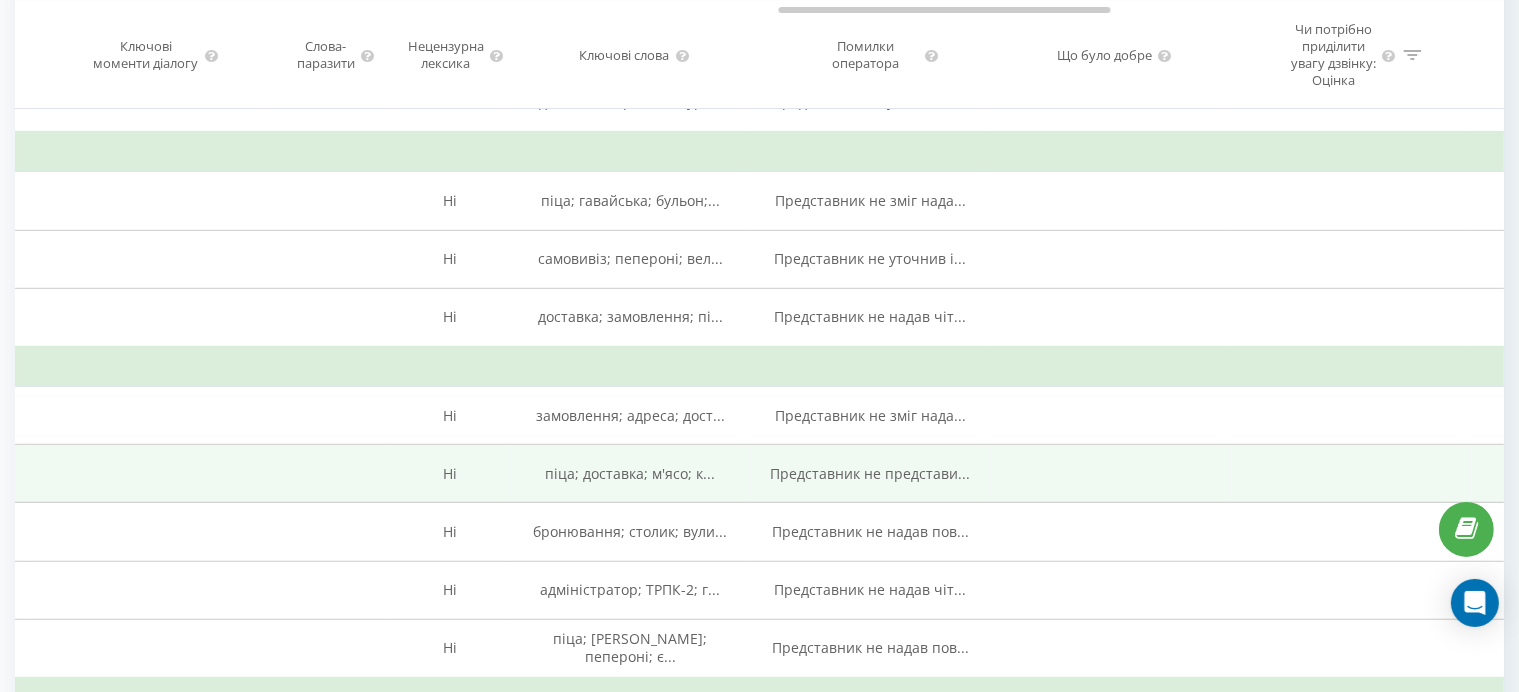 scroll, scrollTop: 1100, scrollLeft: 0, axis: vertical 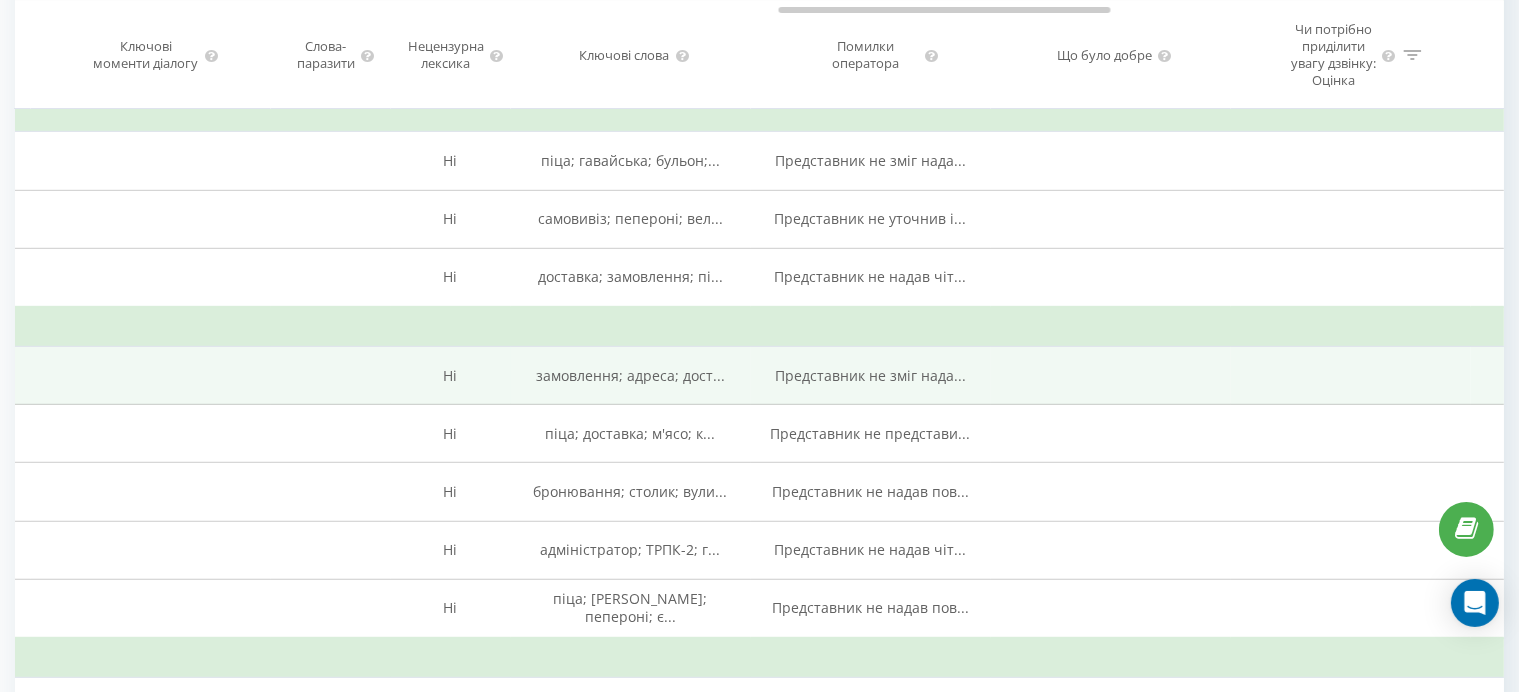 click on "Представник не зміг нада..." at bounding box center [871, 376] 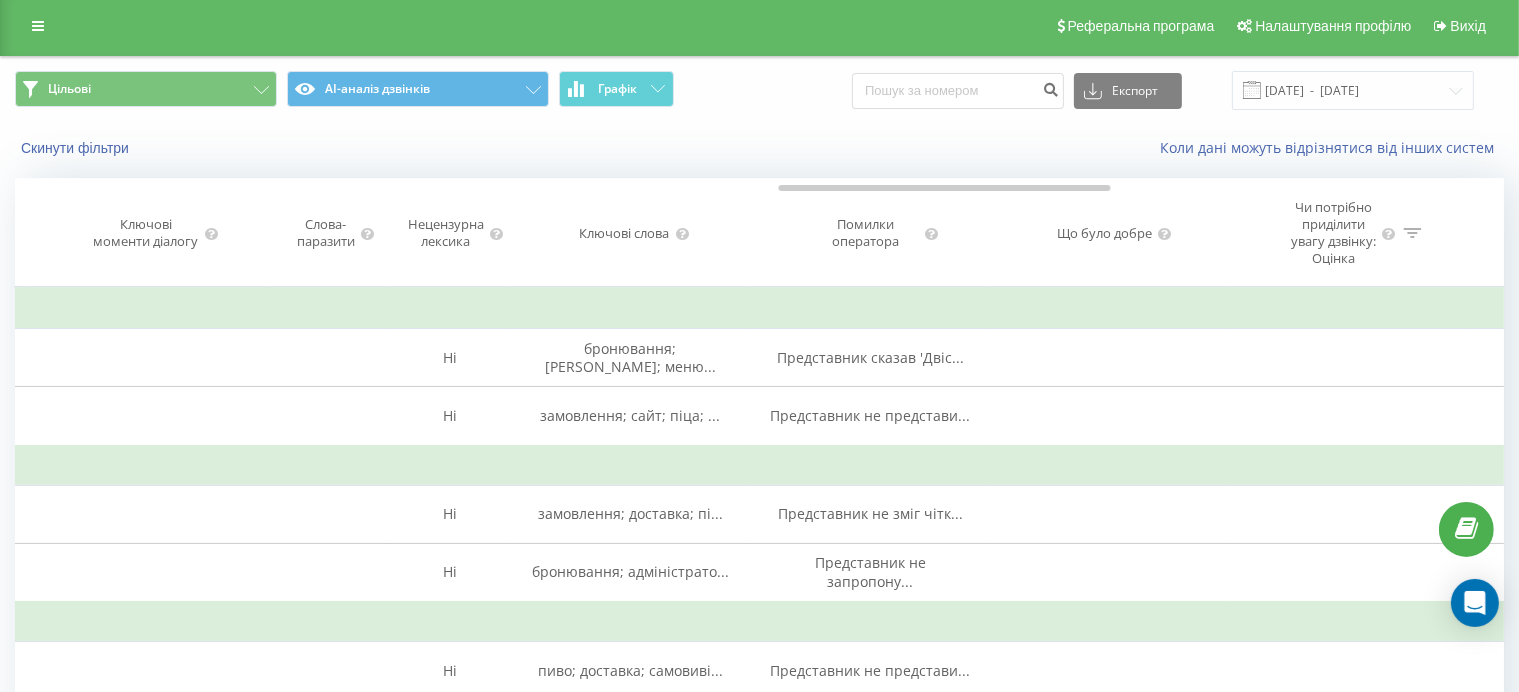scroll, scrollTop: 0, scrollLeft: 0, axis: both 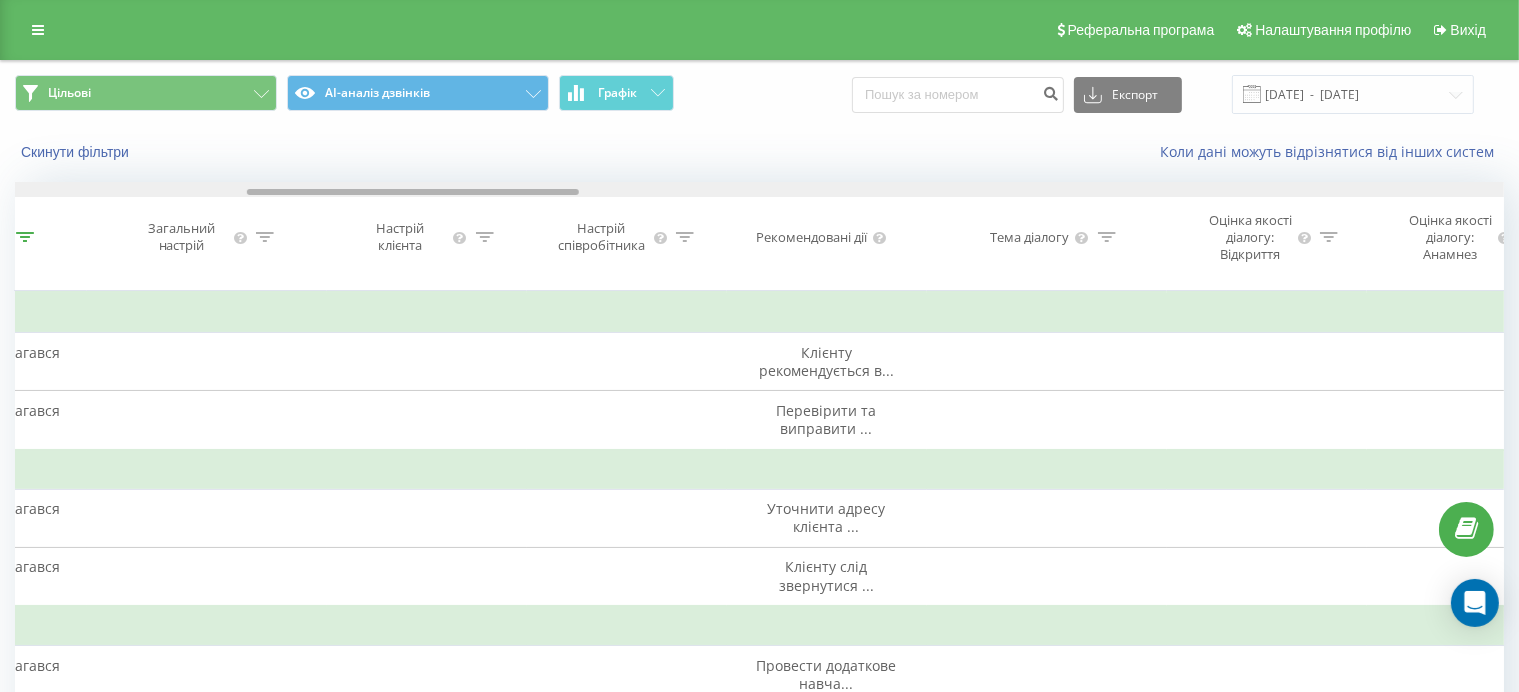 drag, startPoint x: 960, startPoint y: 189, endPoint x: 432, endPoint y: 249, distance: 531.39813 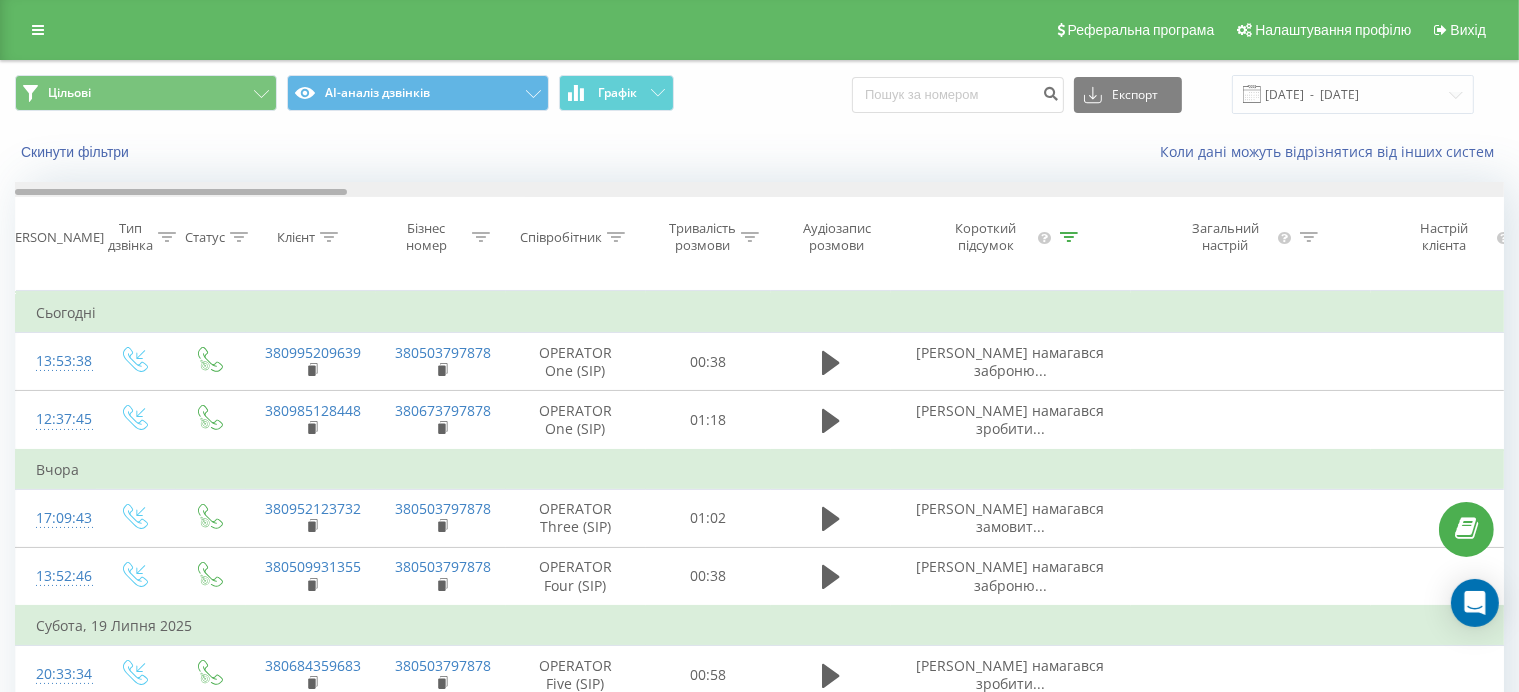 drag, startPoint x: 445, startPoint y: 188, endPoint x: 142, endPoint y: 171, distance: 303.47653 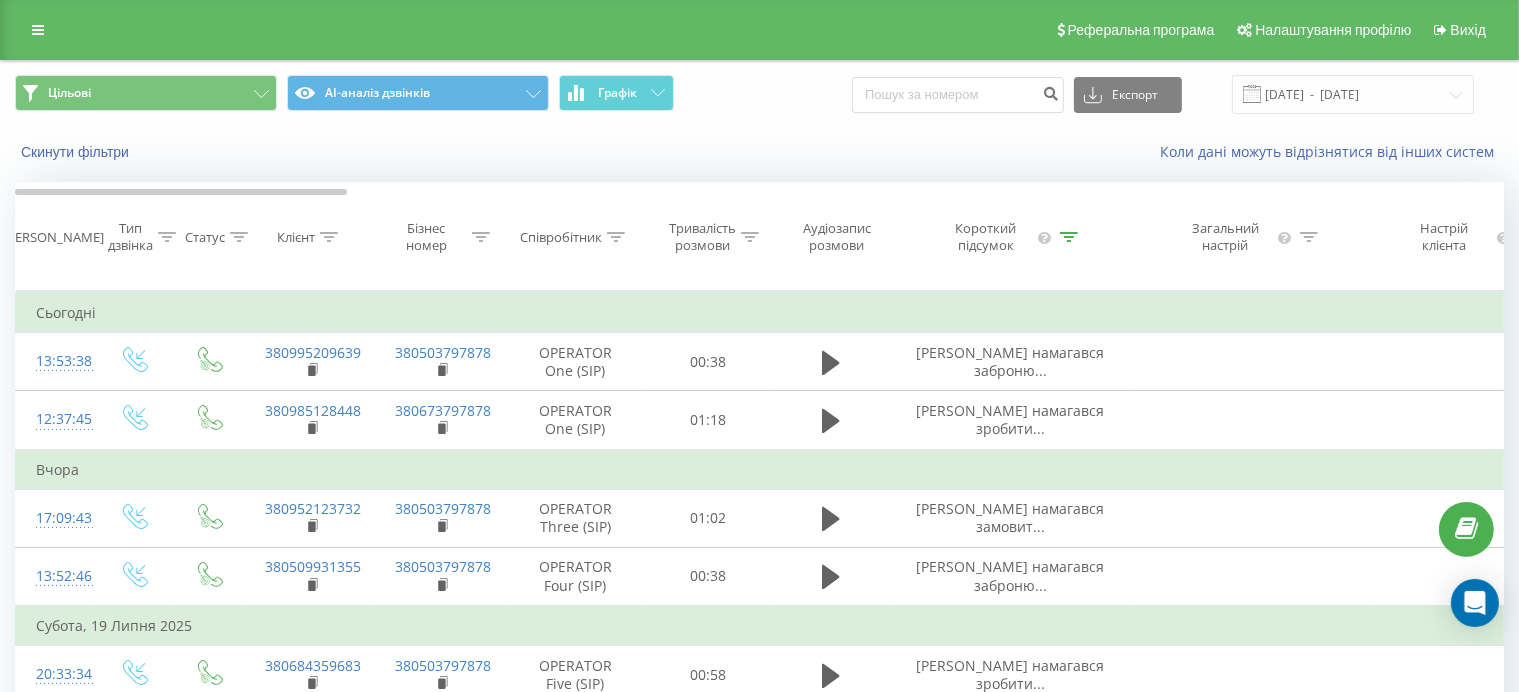 click 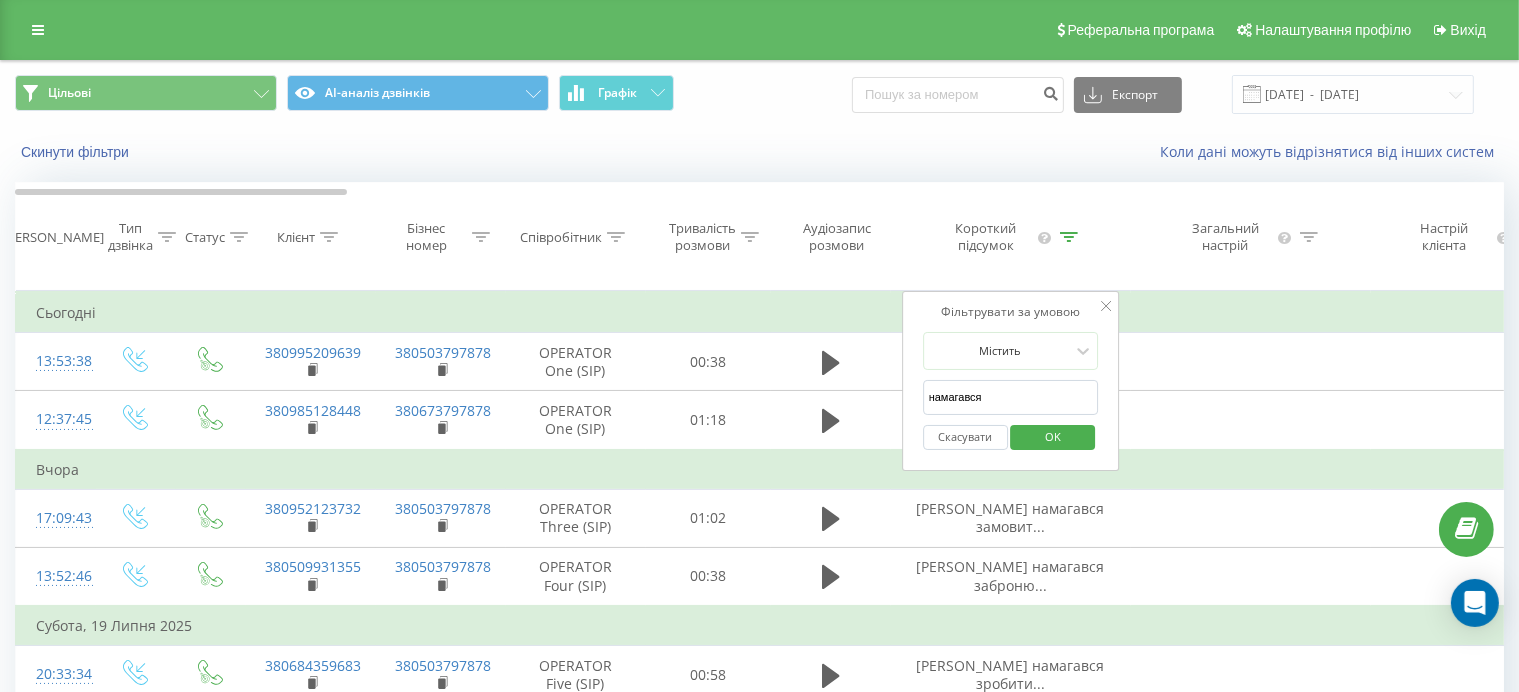 click on "Скасувати" at bounding box center (965, 437) 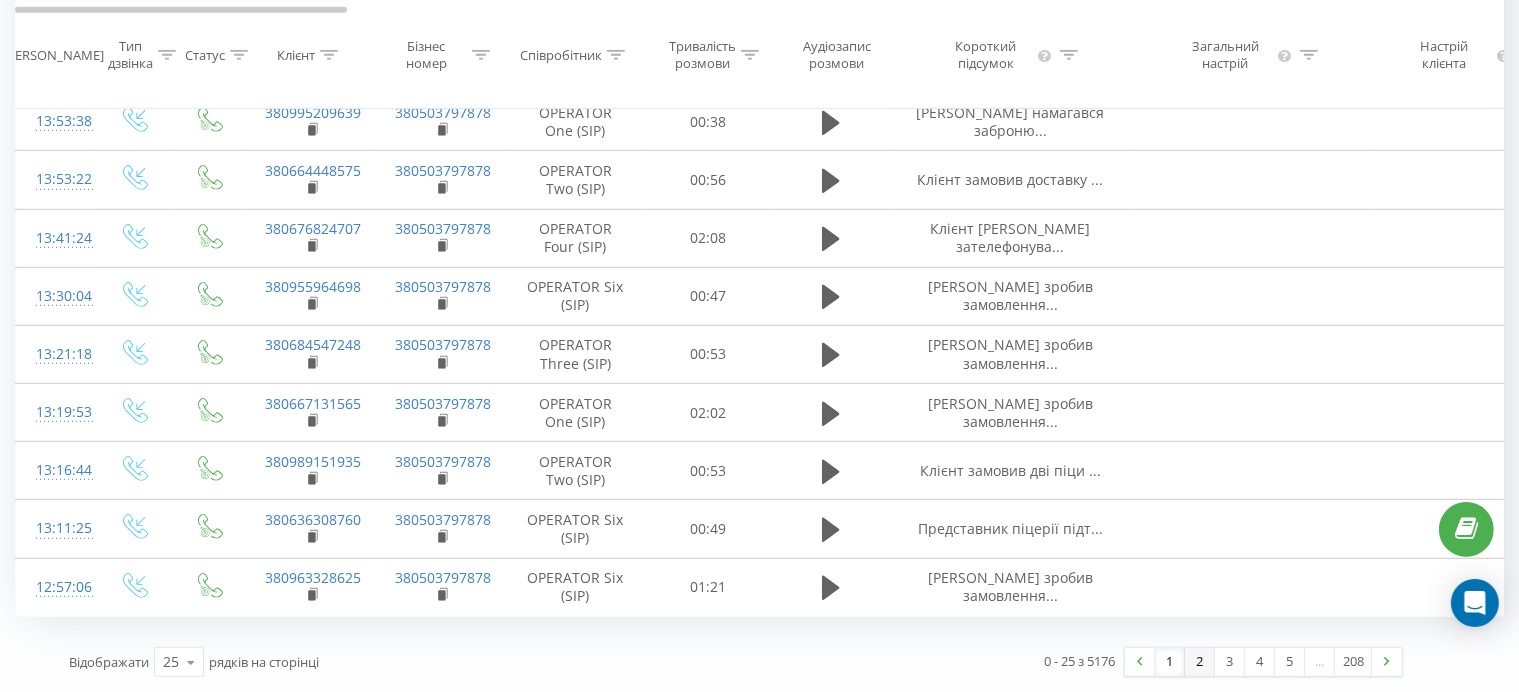 click on "2" at bounding box center [1200, 662] 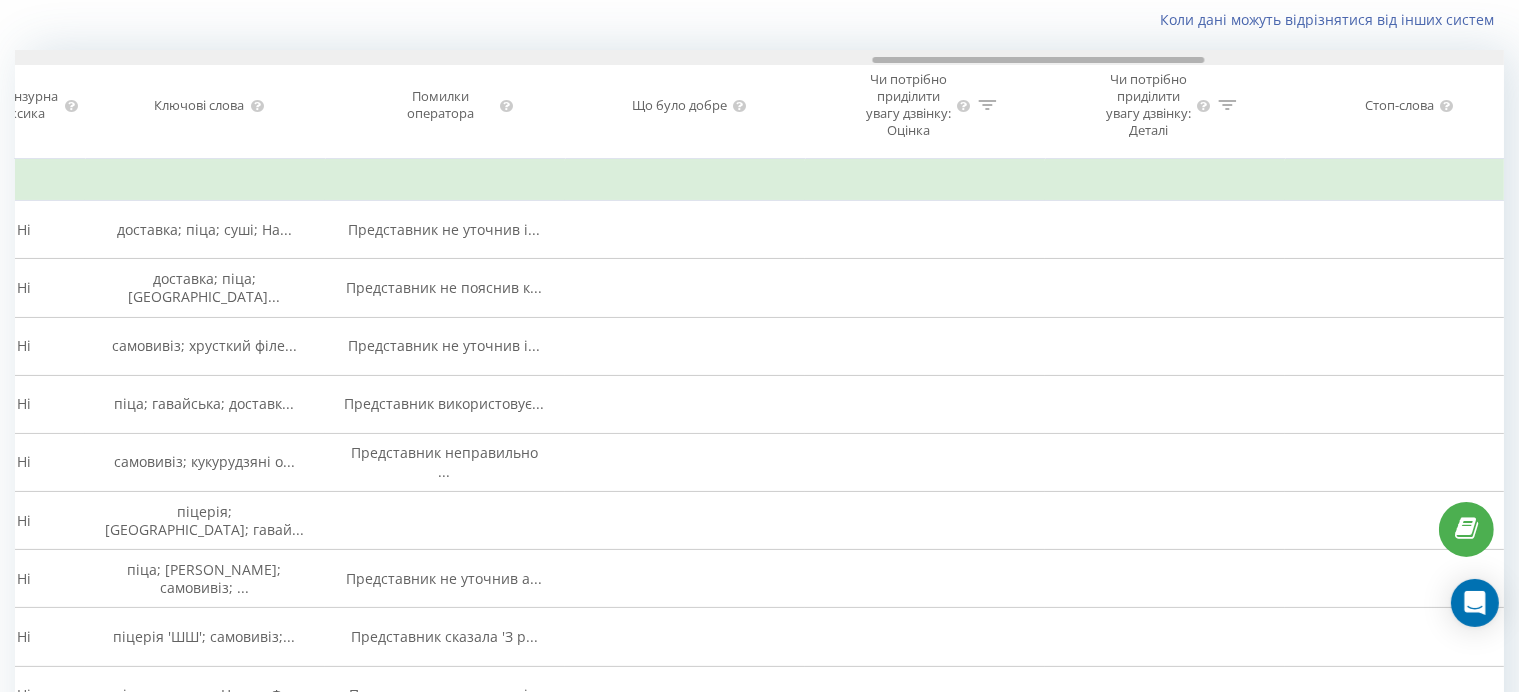 drag, startPoint x: 288, startPoint y: 56, endPoint x: 1146, endPoint y: 72, distance: 858.1492 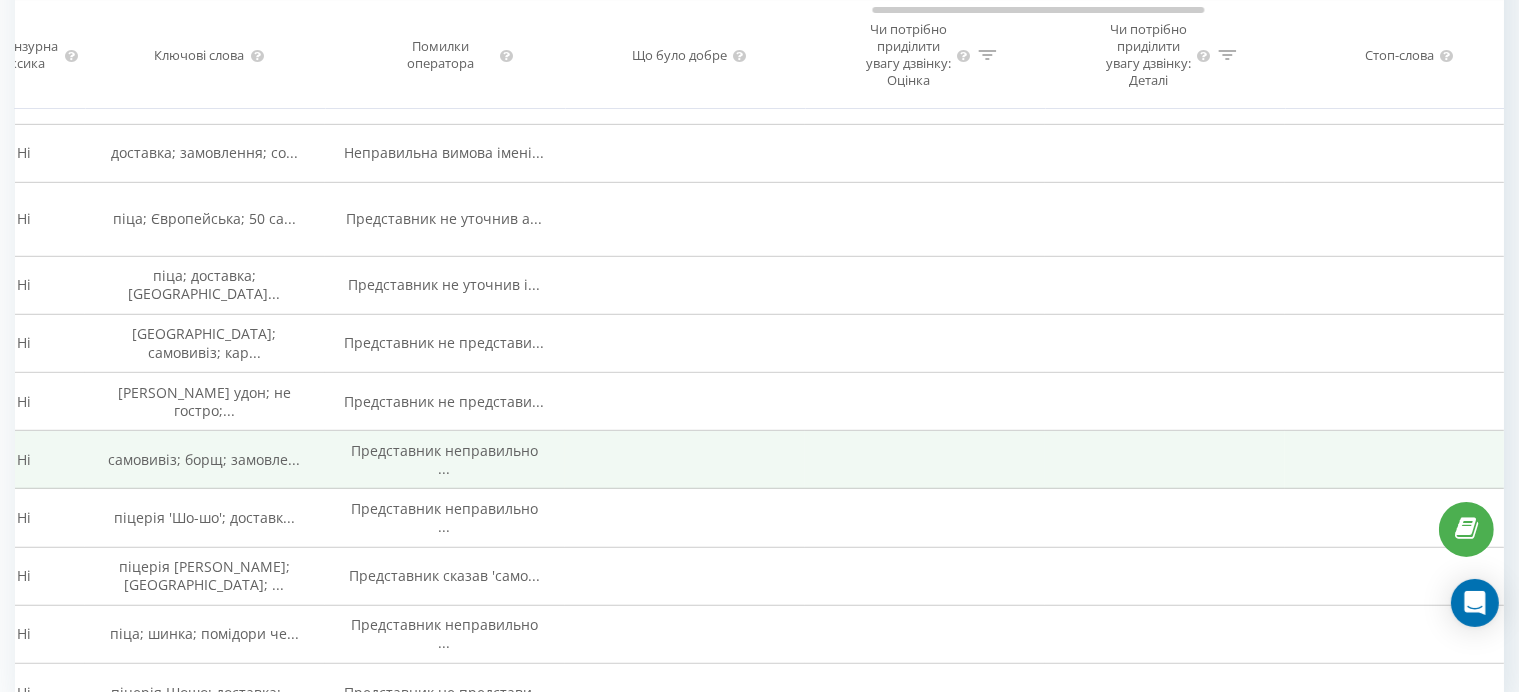 scroll, scrollTop: 981, scrollLeft: 0, axis: vertical 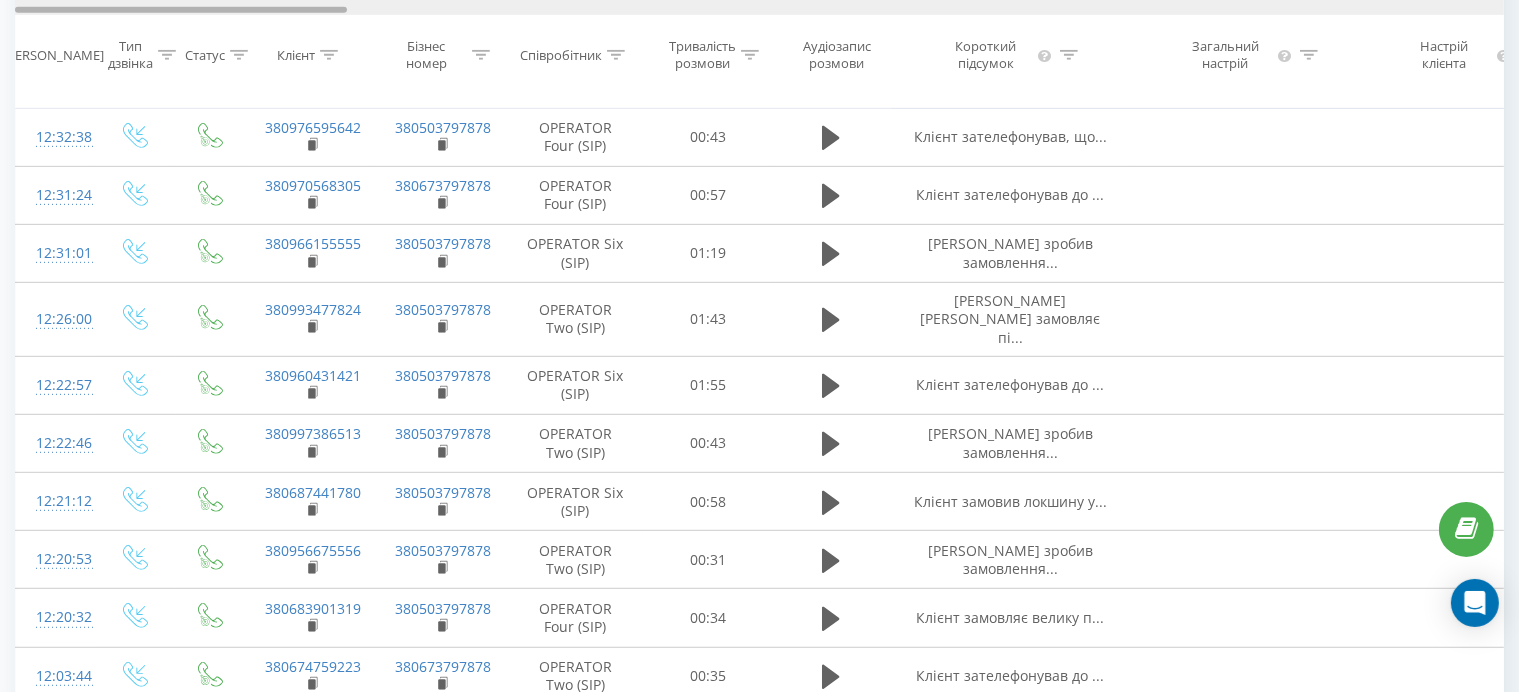 drag, startPoint x: 1104, startPoint y: 10, endPoint x: 212, endPoint y: 64, distance: 893.63306 